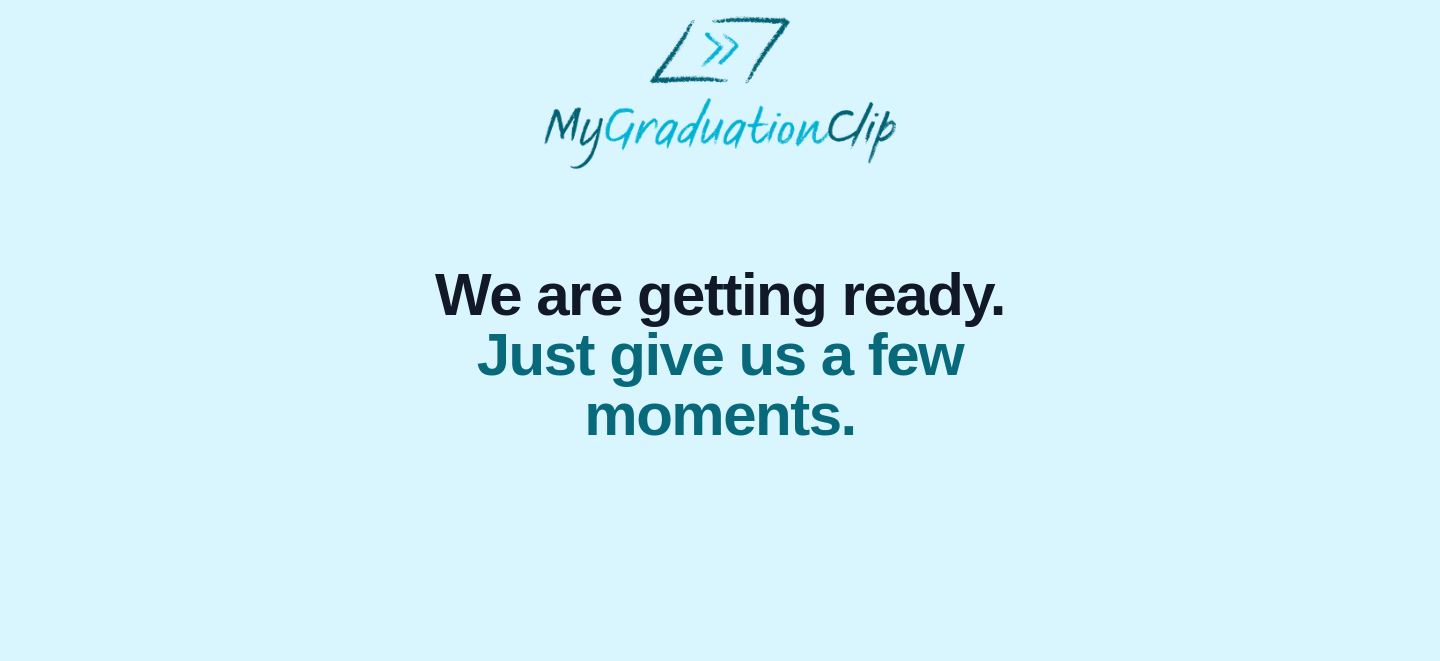 scroll, scrollTop: 0, scrollLeft: 0, axis: both 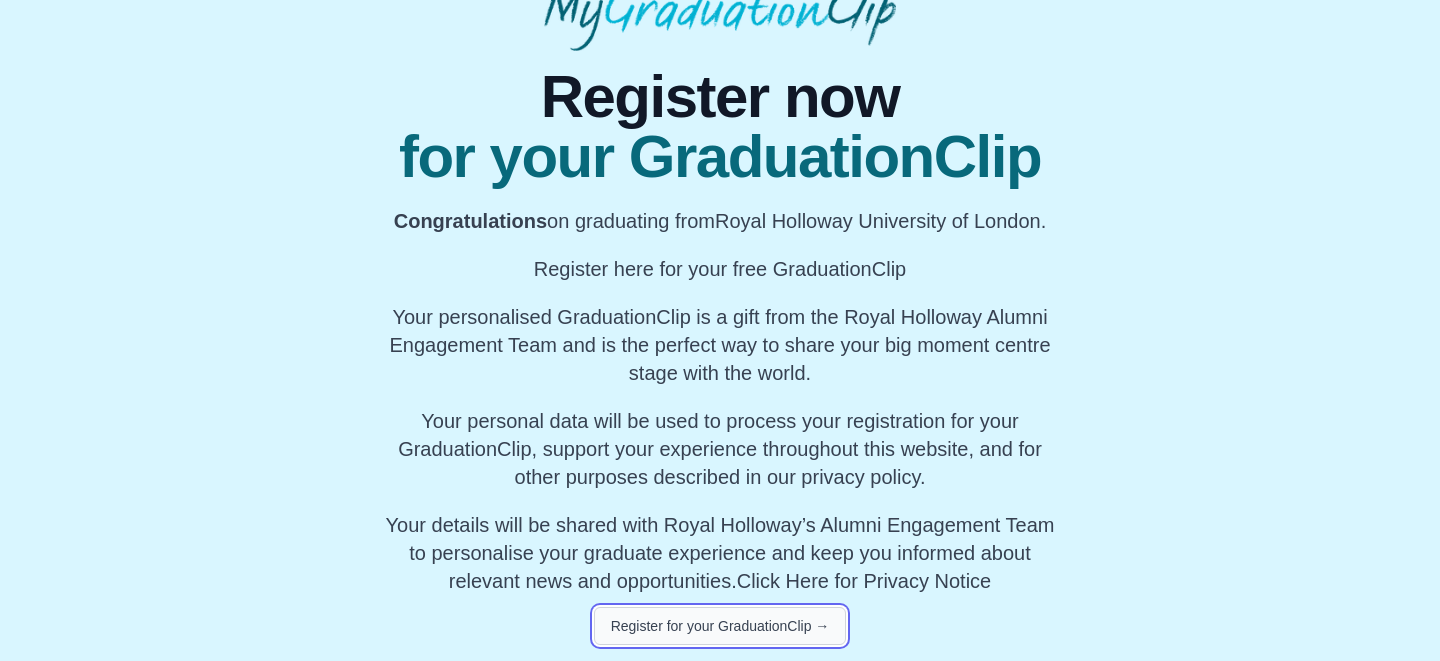 click on "Register for your GraduationClip →" at bounding box center [720, 626] 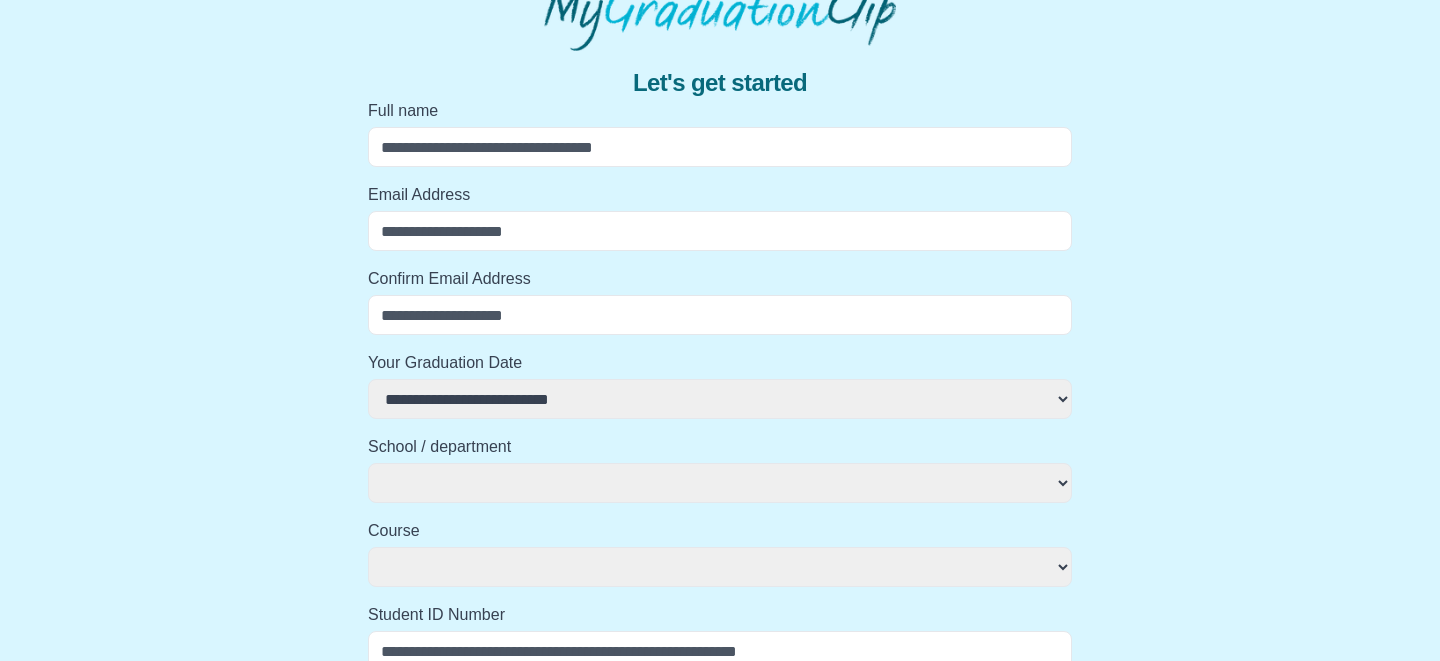 click on "Full name" at bounding box center [720, 147] 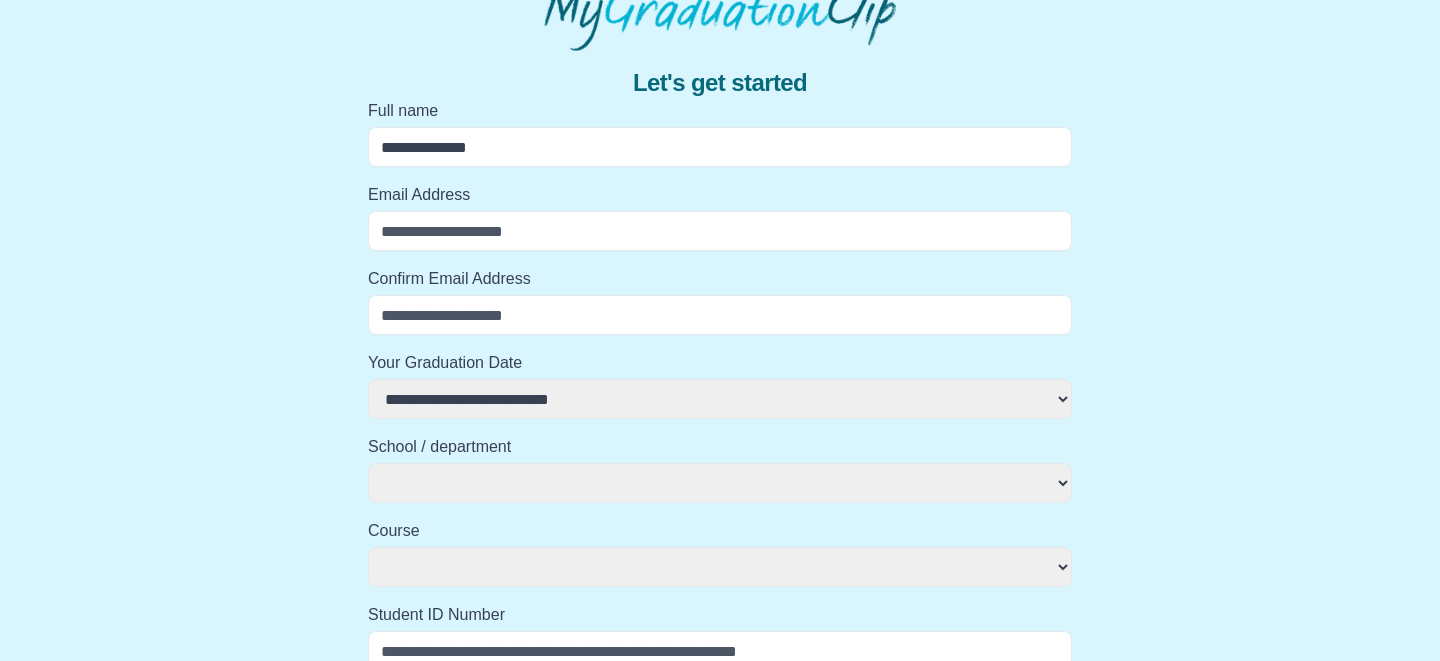 type on "**********" 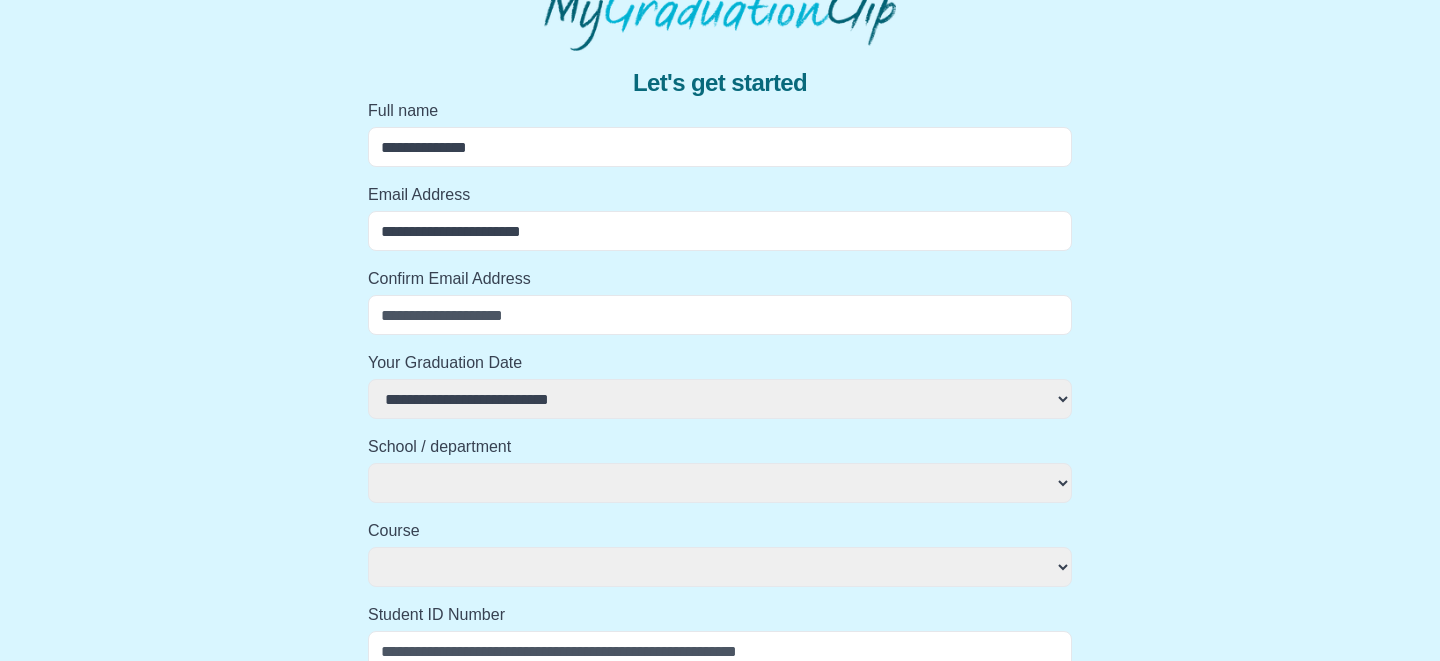 type on "**********" 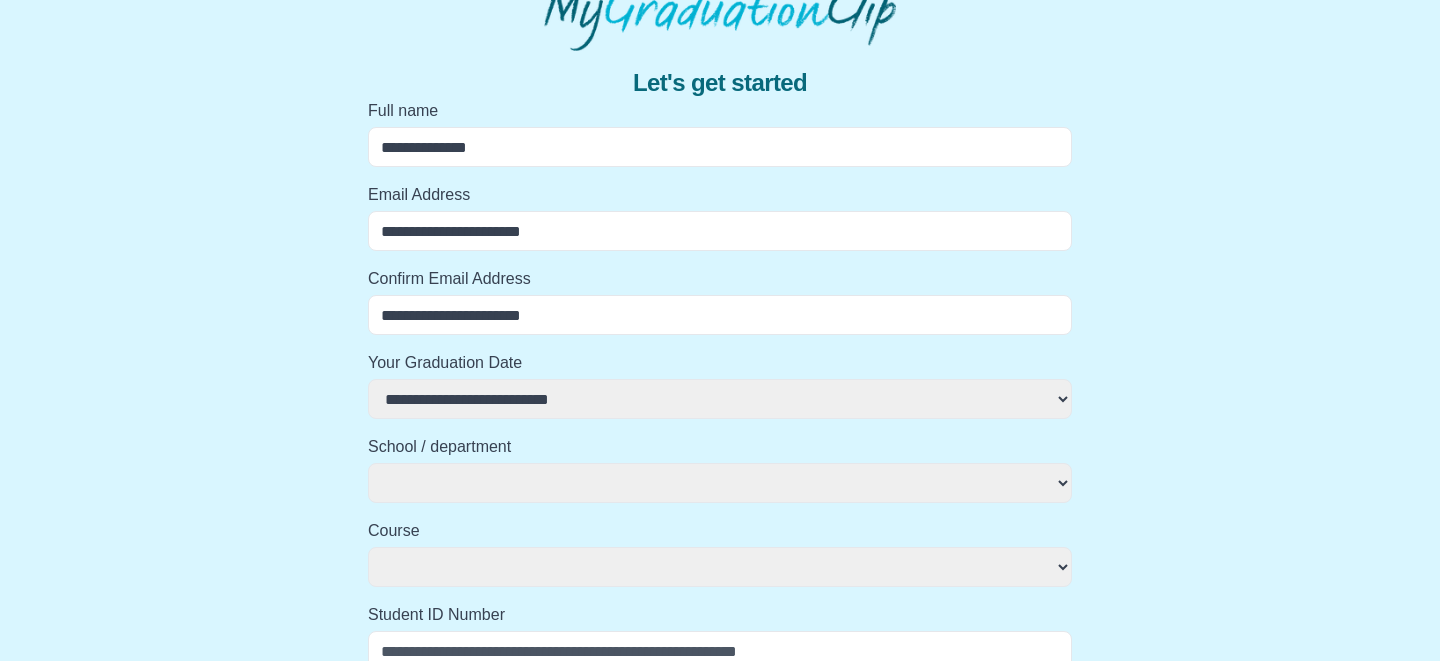 select 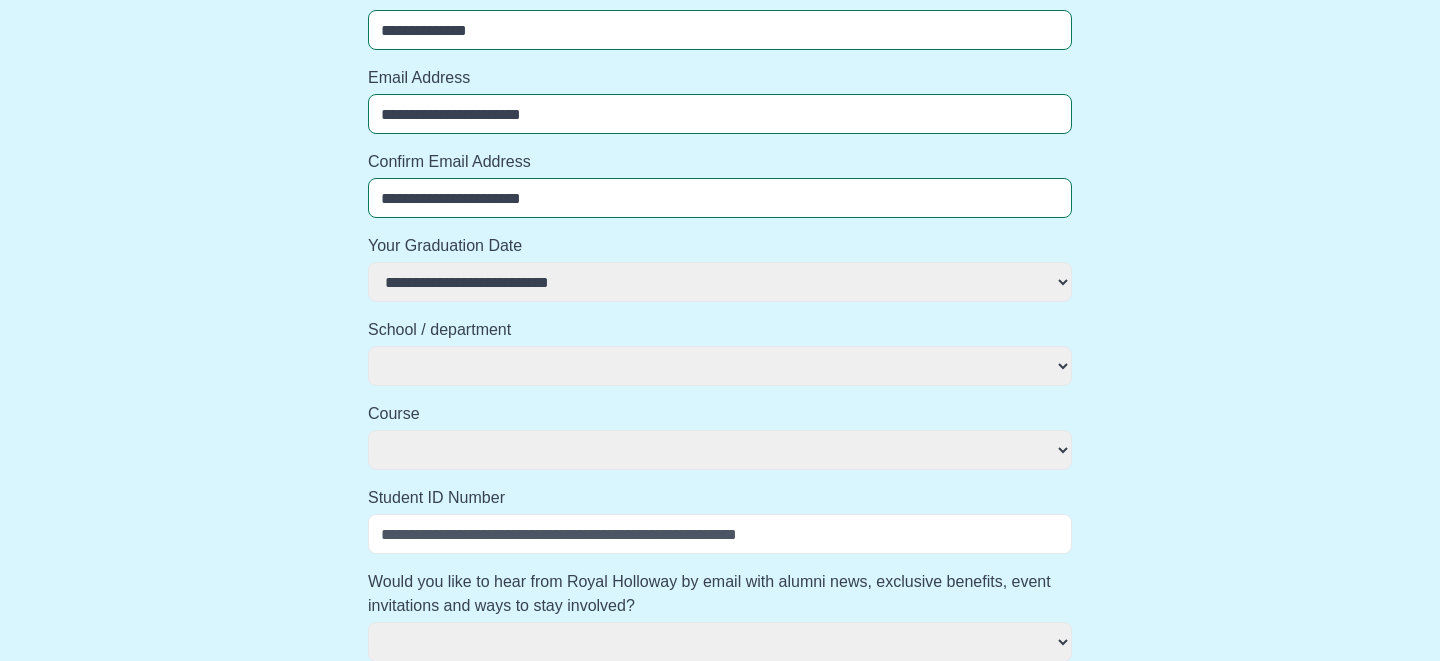 scroll, scrollTop: 236, scrollLeft: 0, axis: vertical 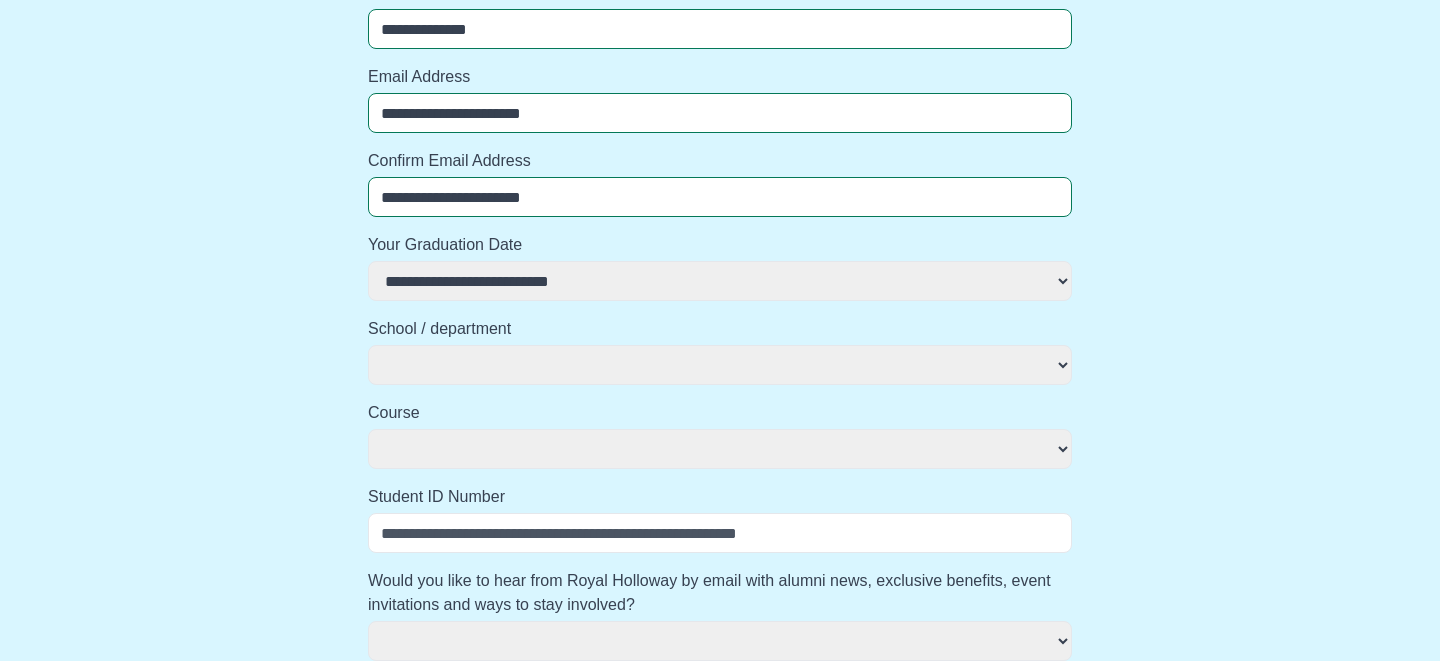click on "**********" at bounding box center [720, 281] 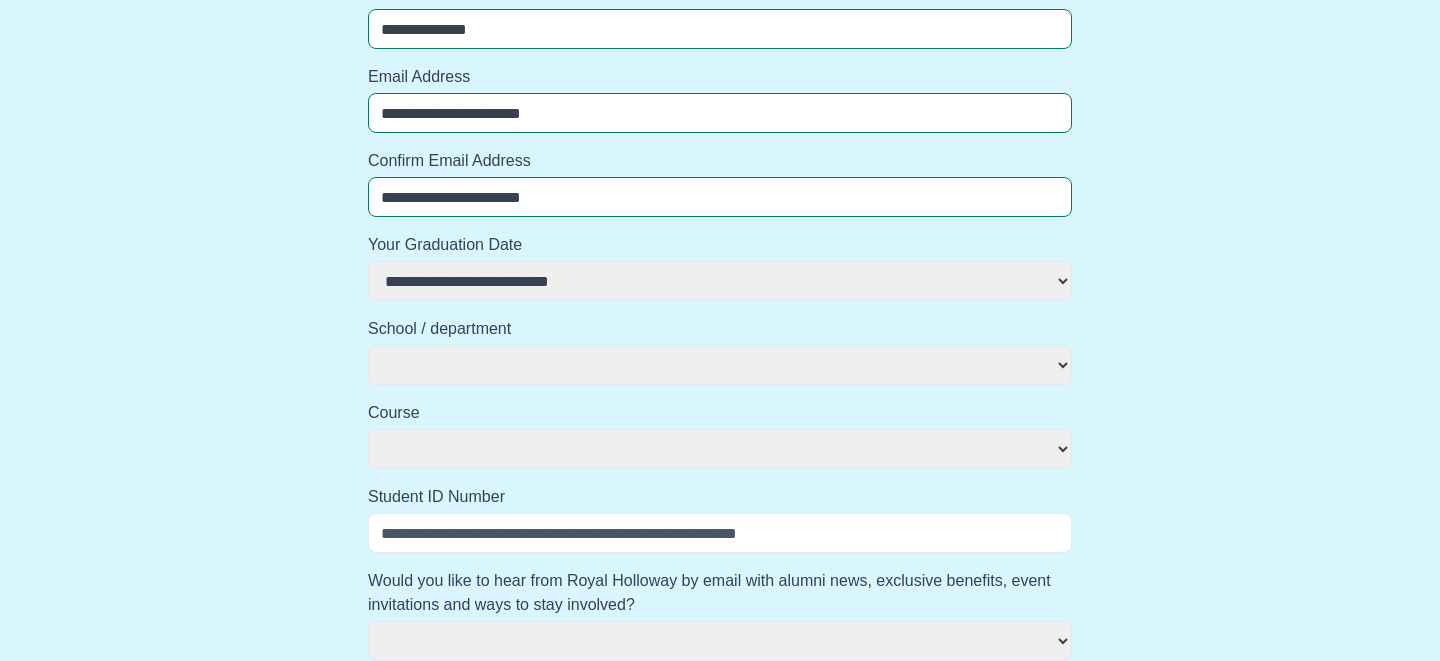 select on "**********" 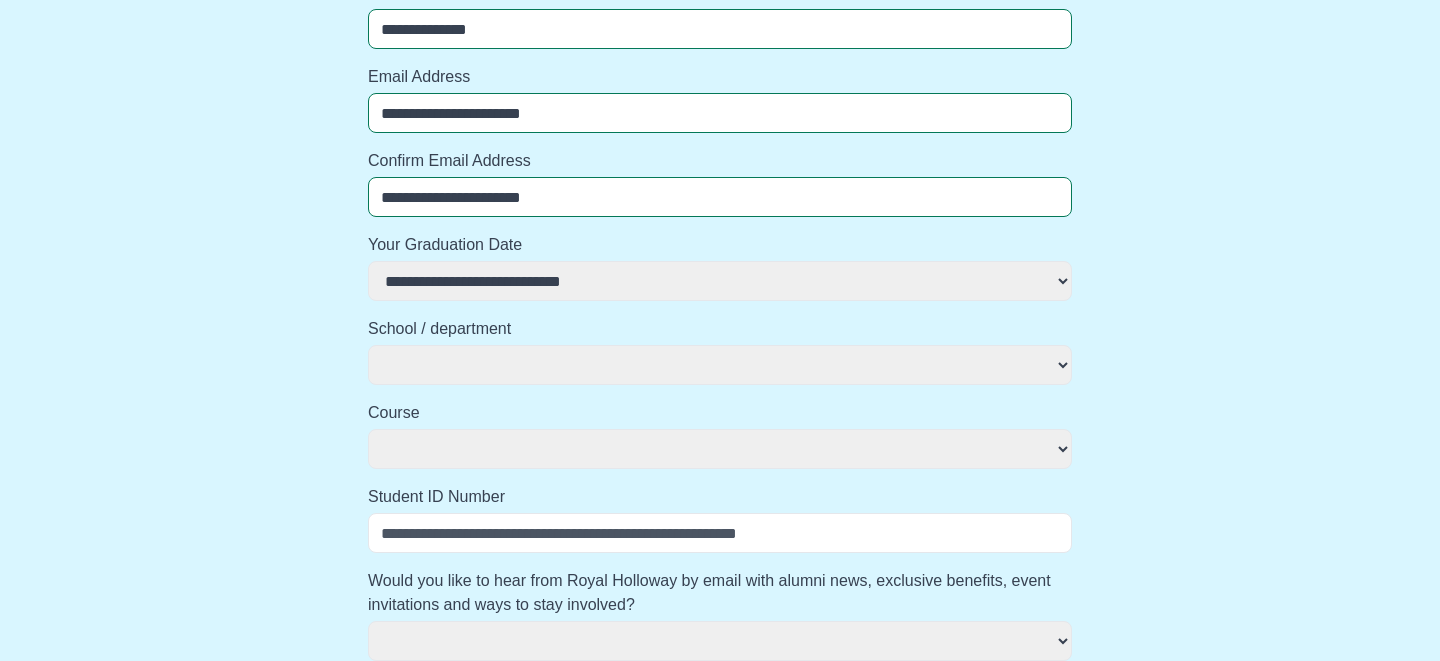 select 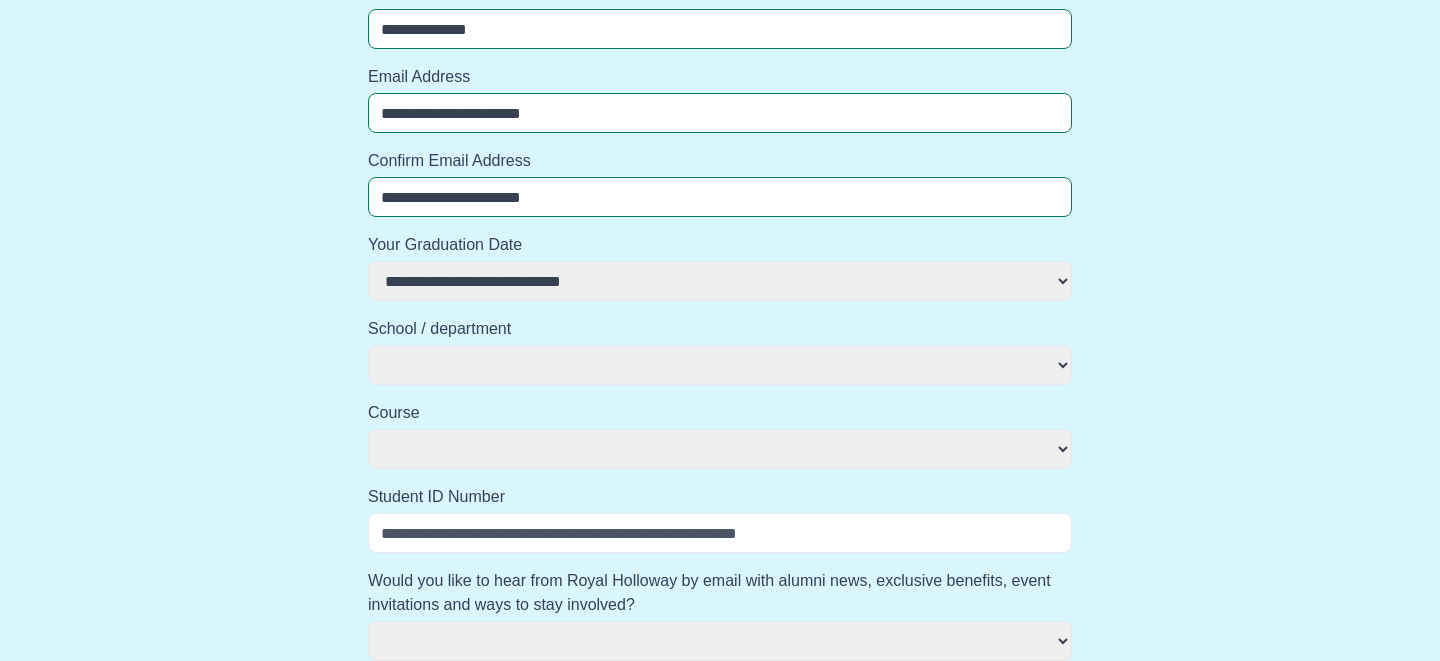 select 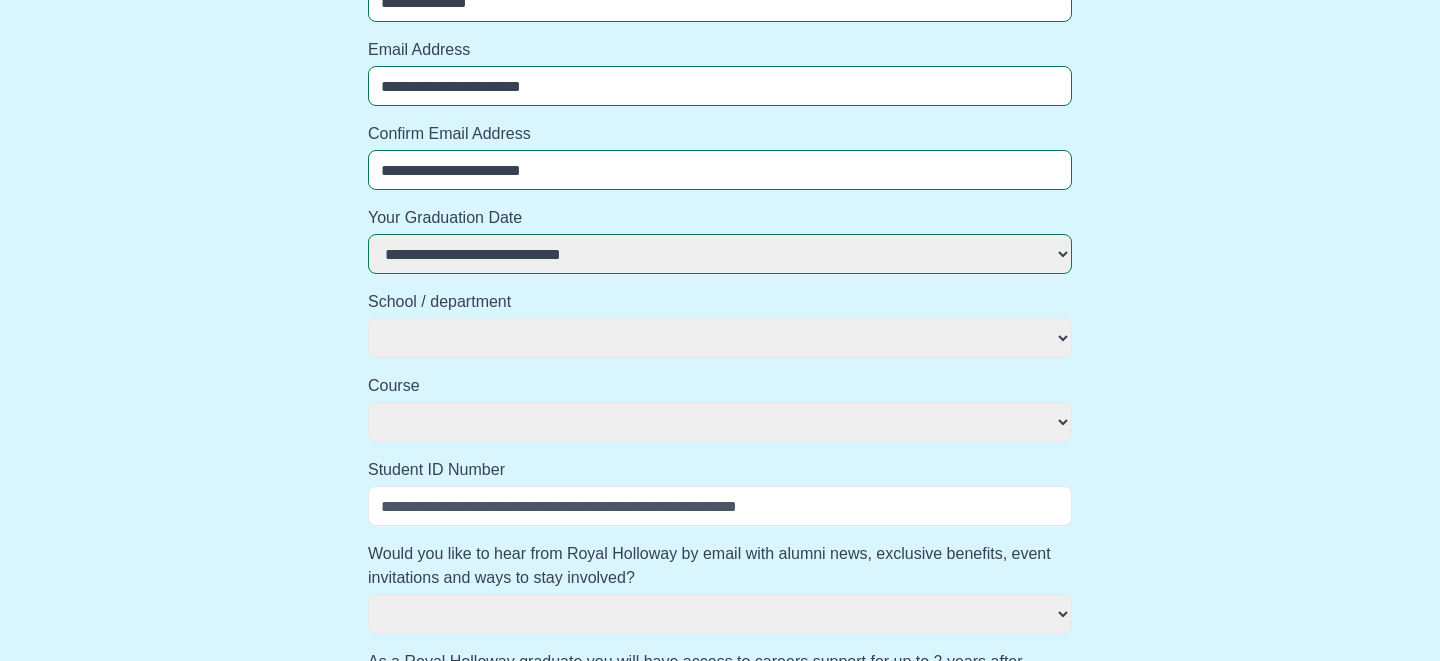 scroll, scrollTop: 267, scrollLeft: 0, axis: vertical 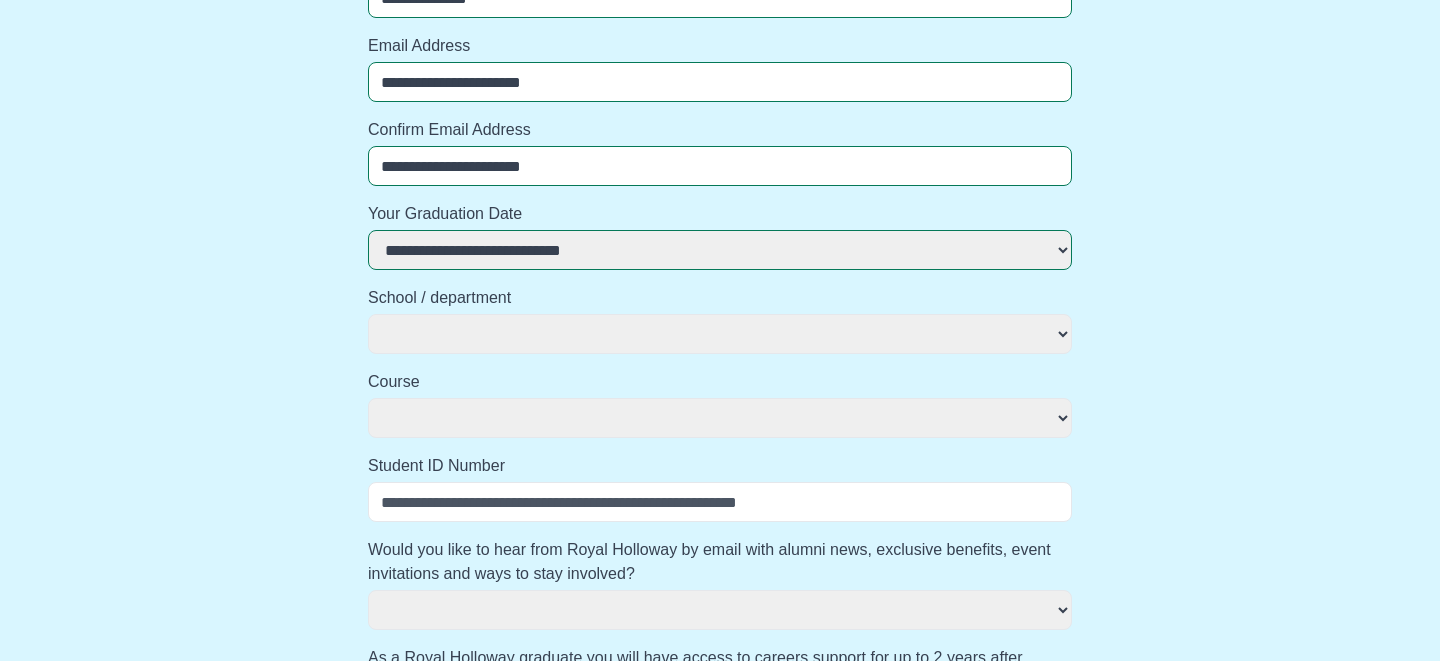 click on "**********" at bounding box center [720, 334] 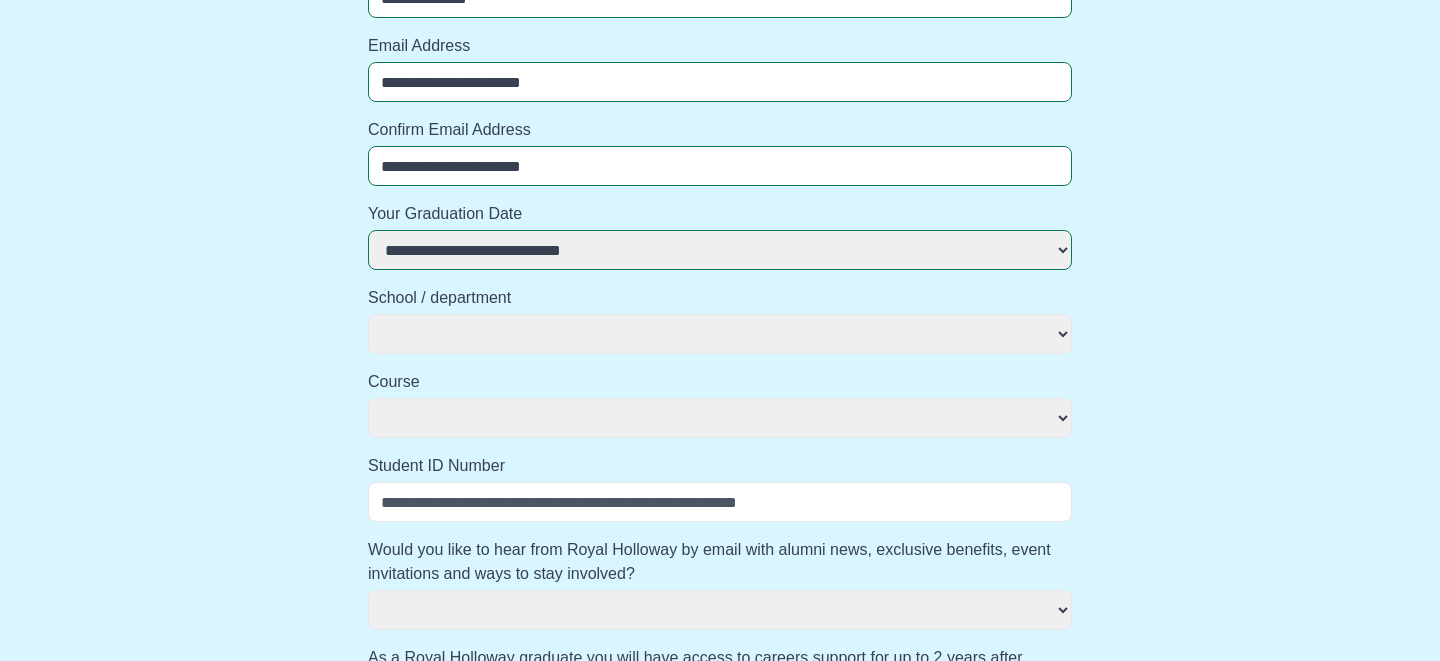 select on "**********" 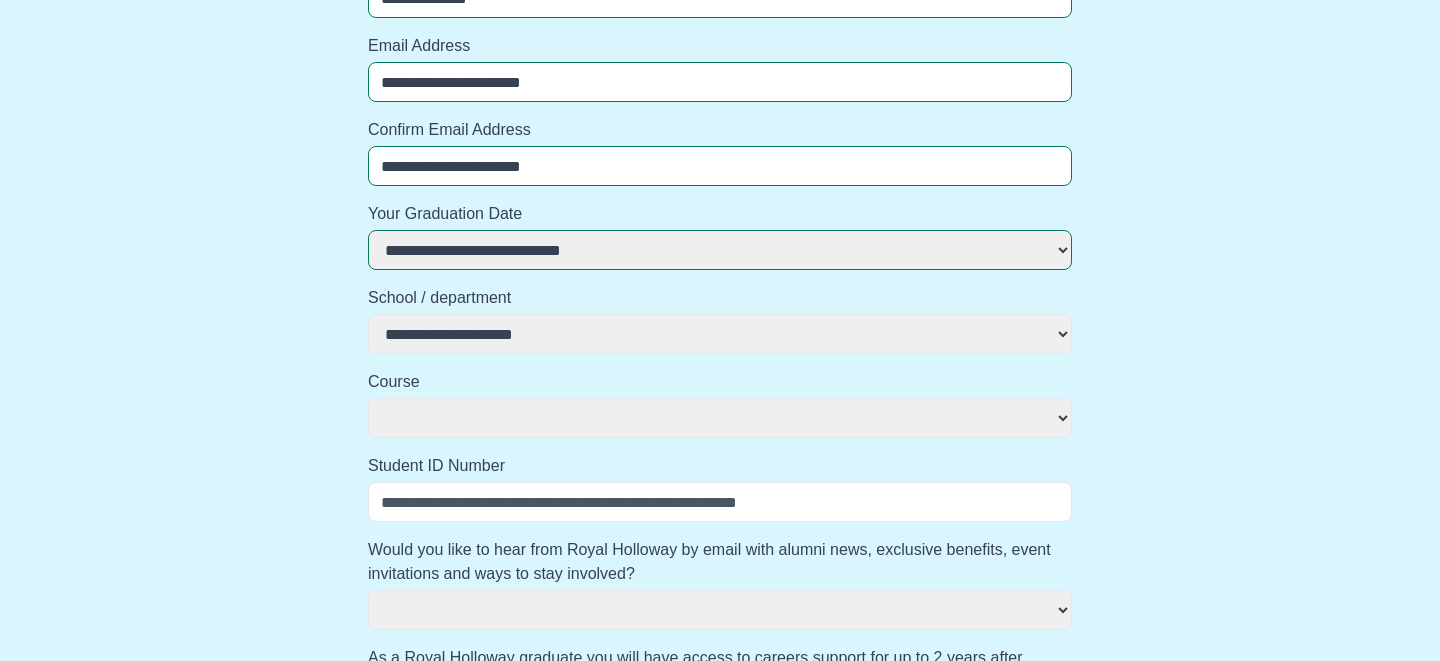 select 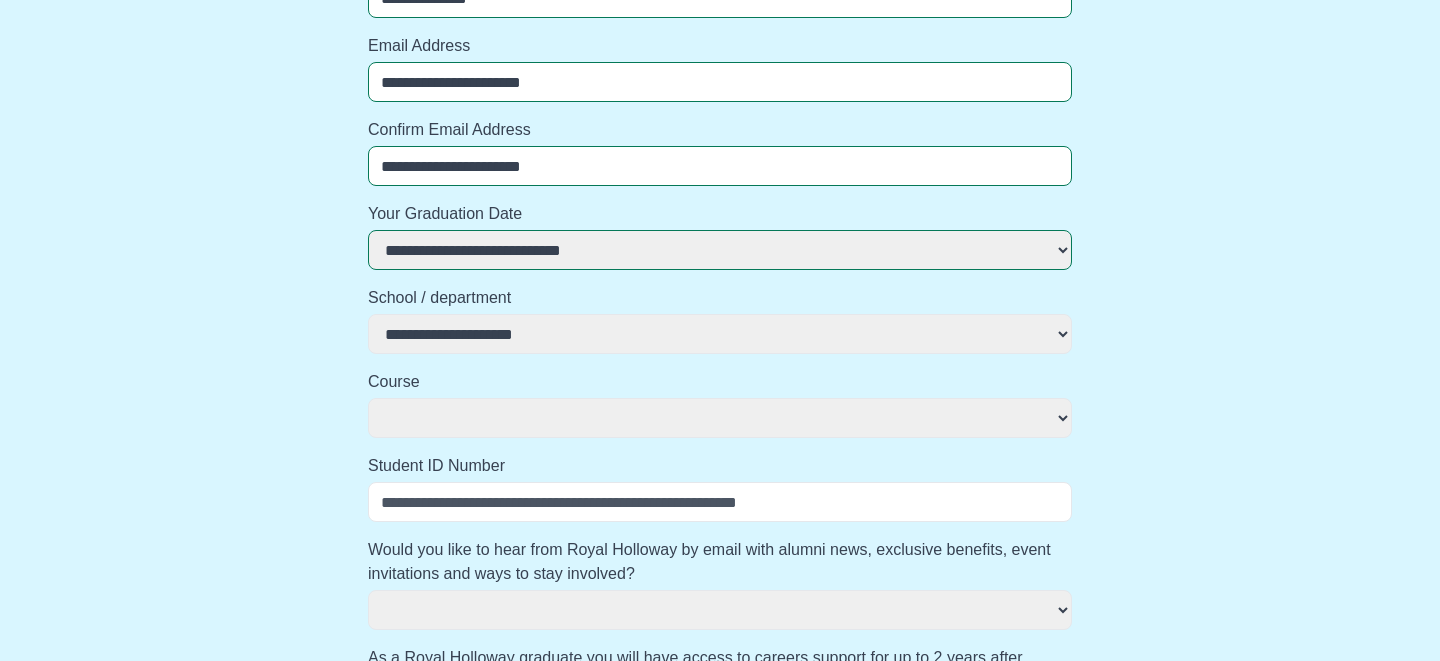 select 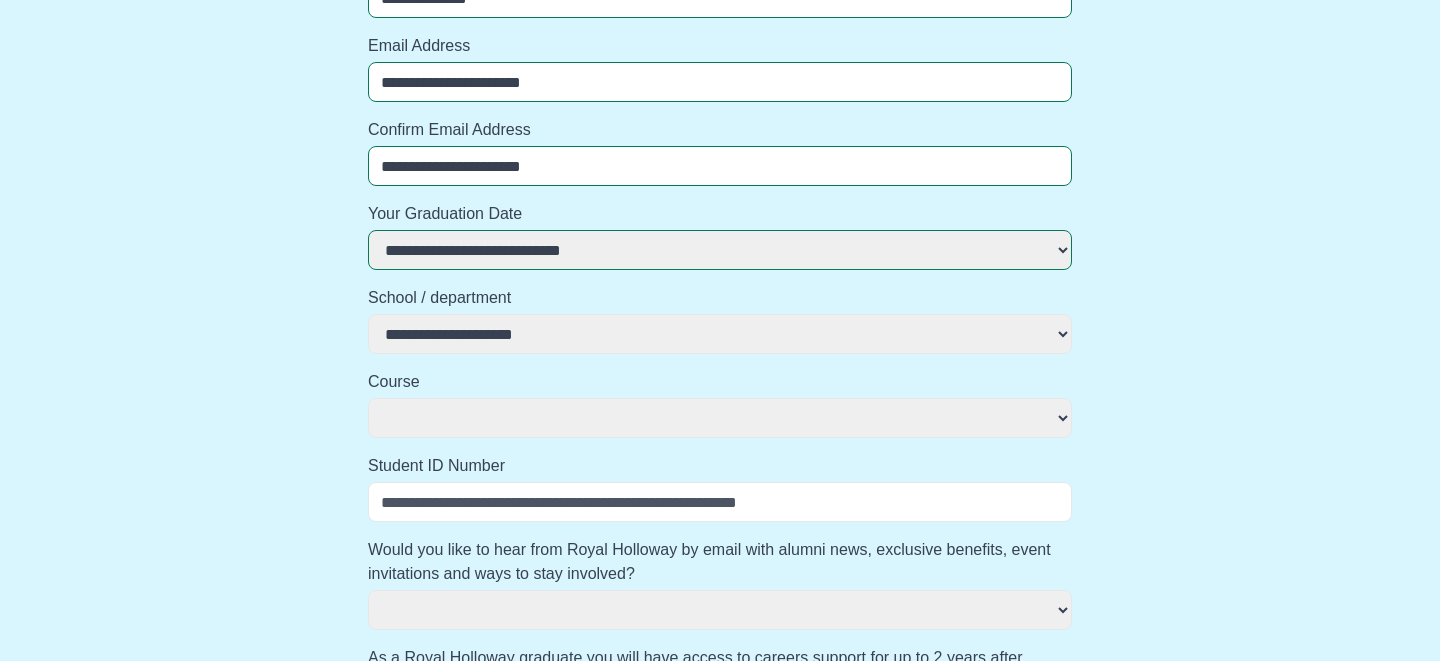 click on "**********" at bounding box center [720, 418] 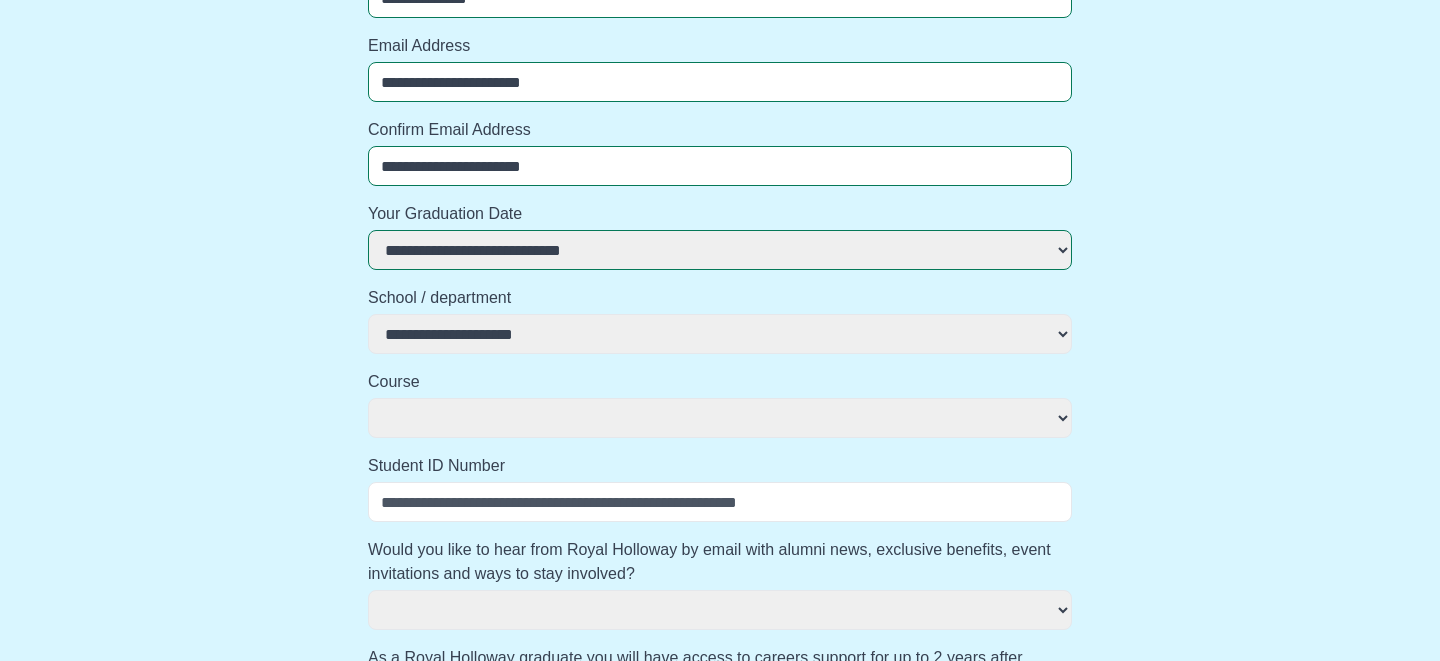 select on "**********" 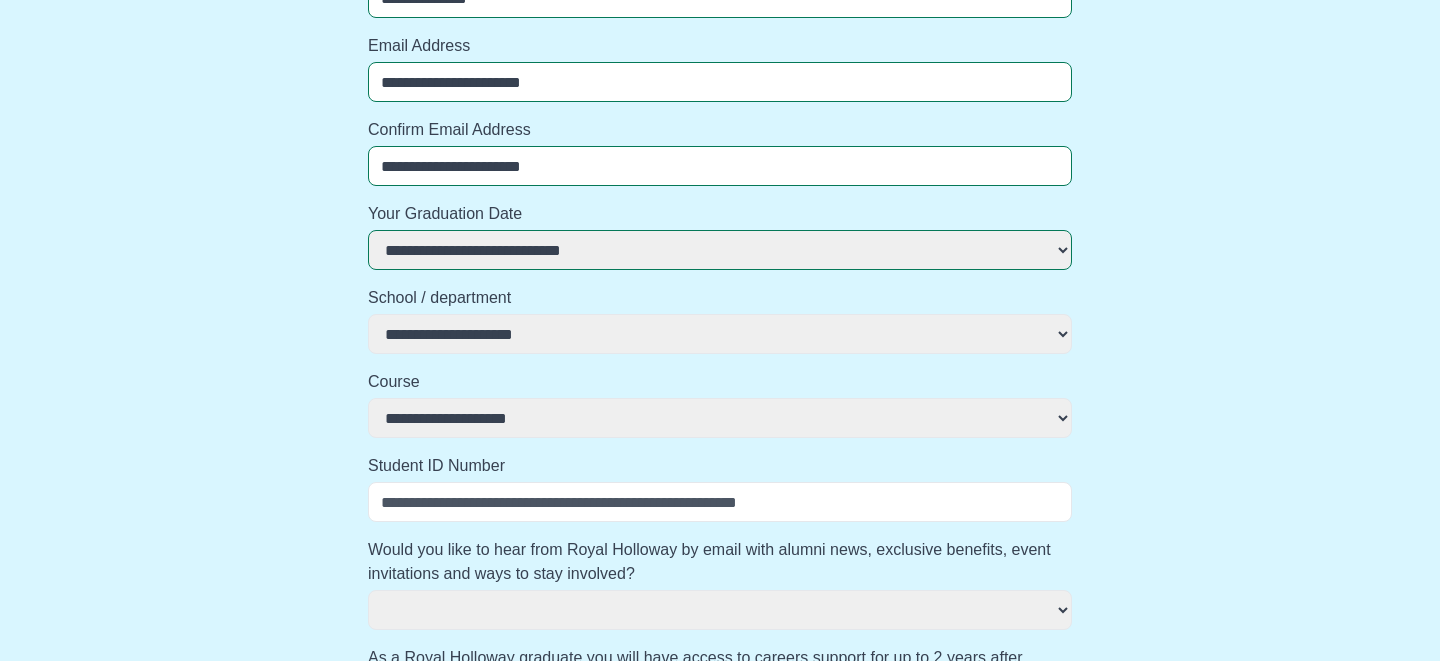 select 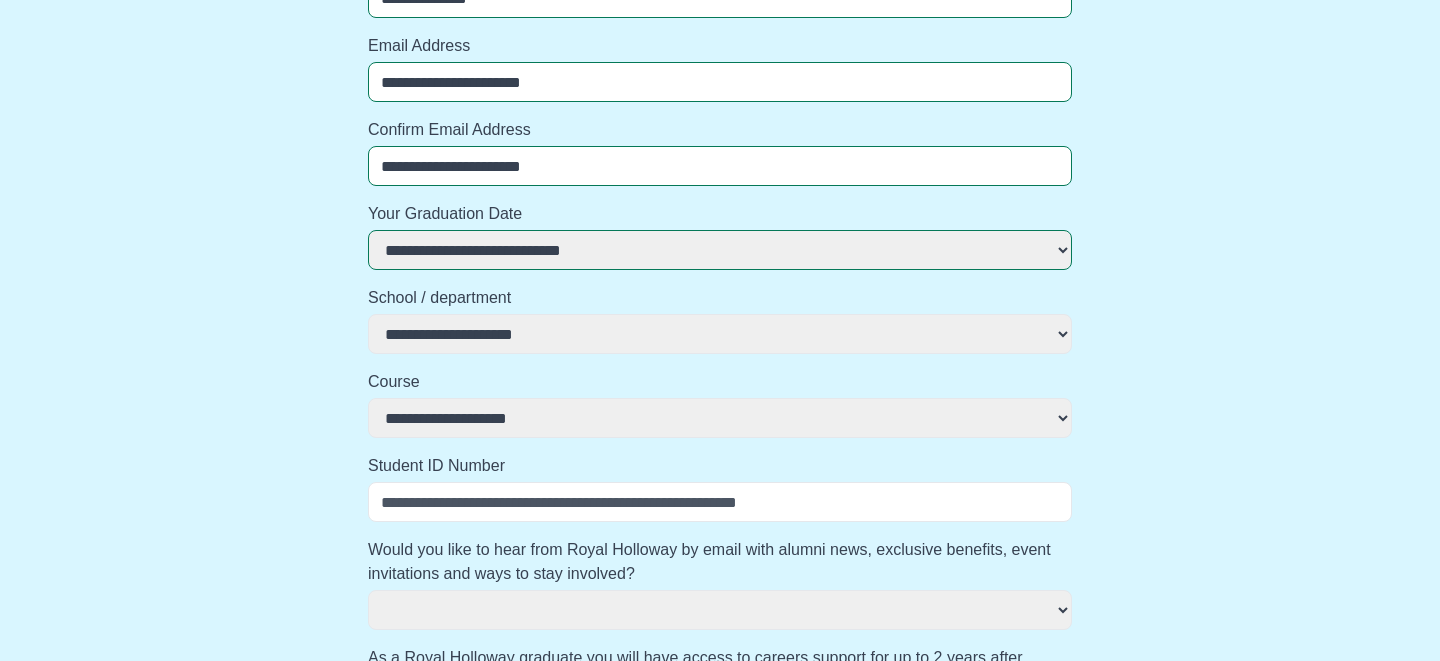 select 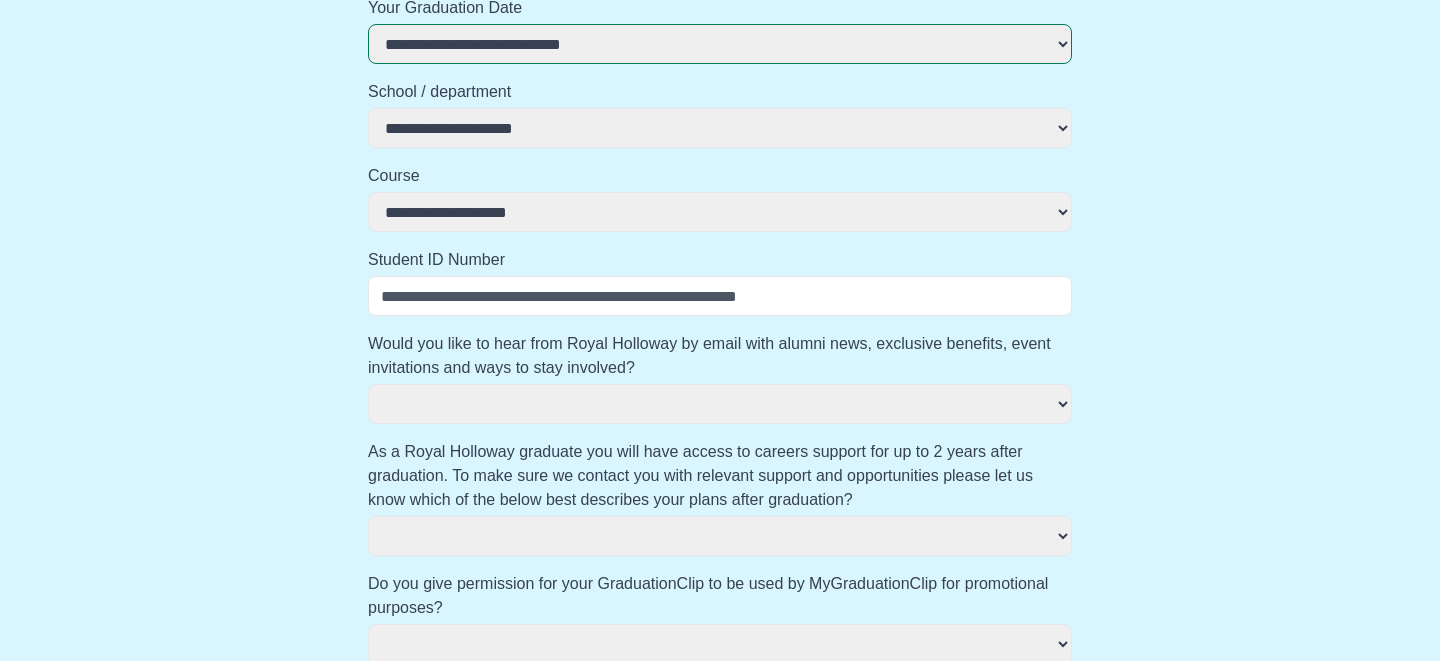 scroll, scrollTop: 474, scrollLeft: 0, axis: vertical 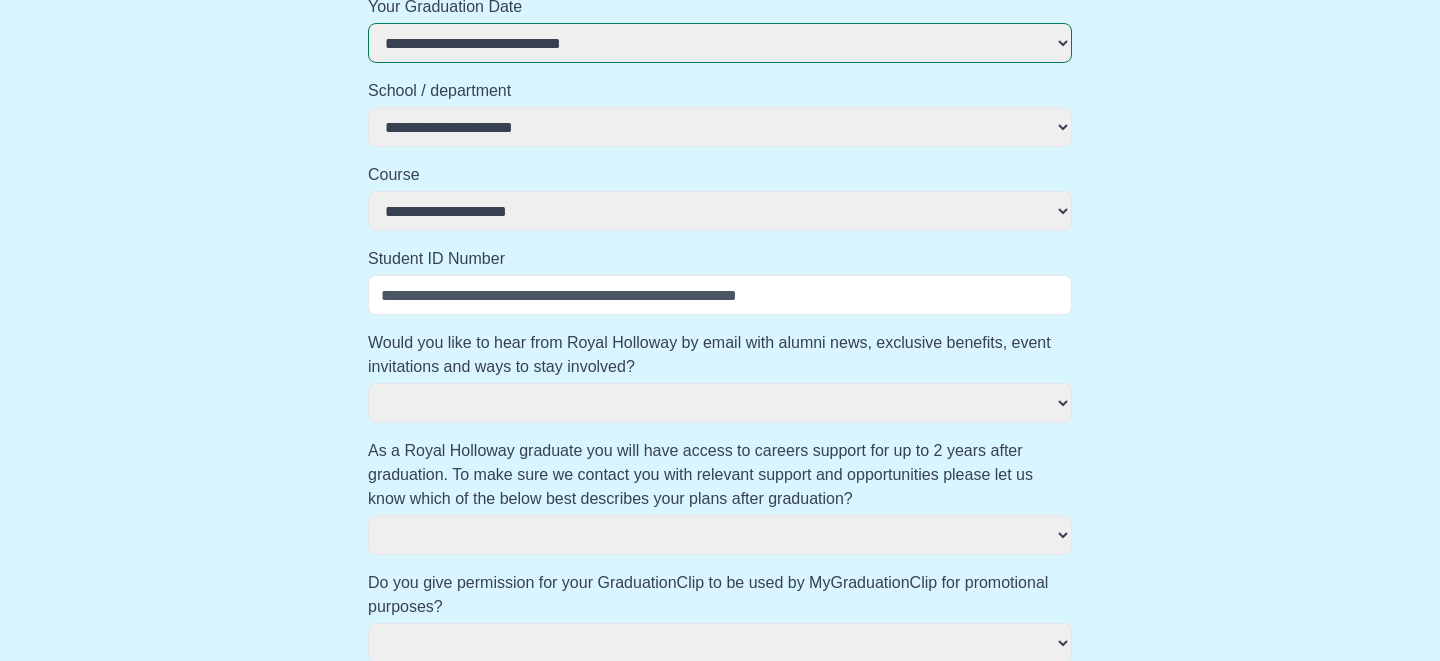 select 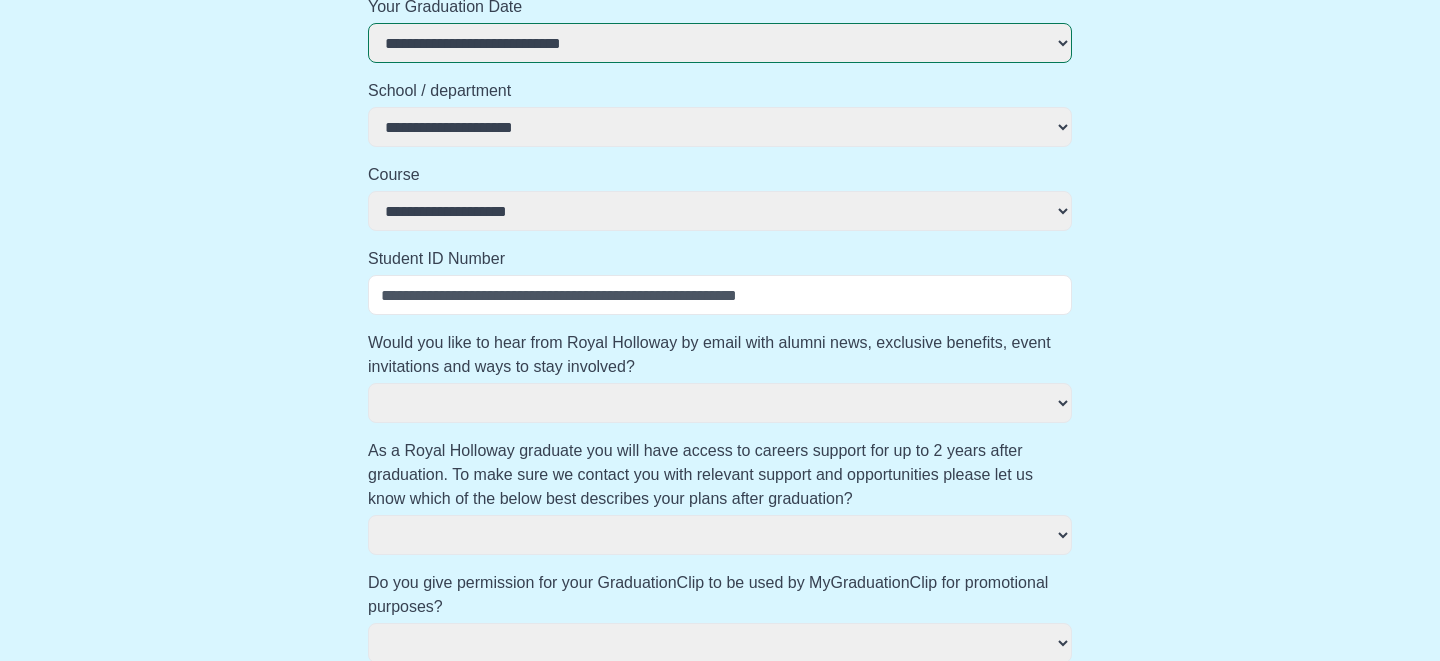 click on "Student ID Number" at bounding box center (720, 295) 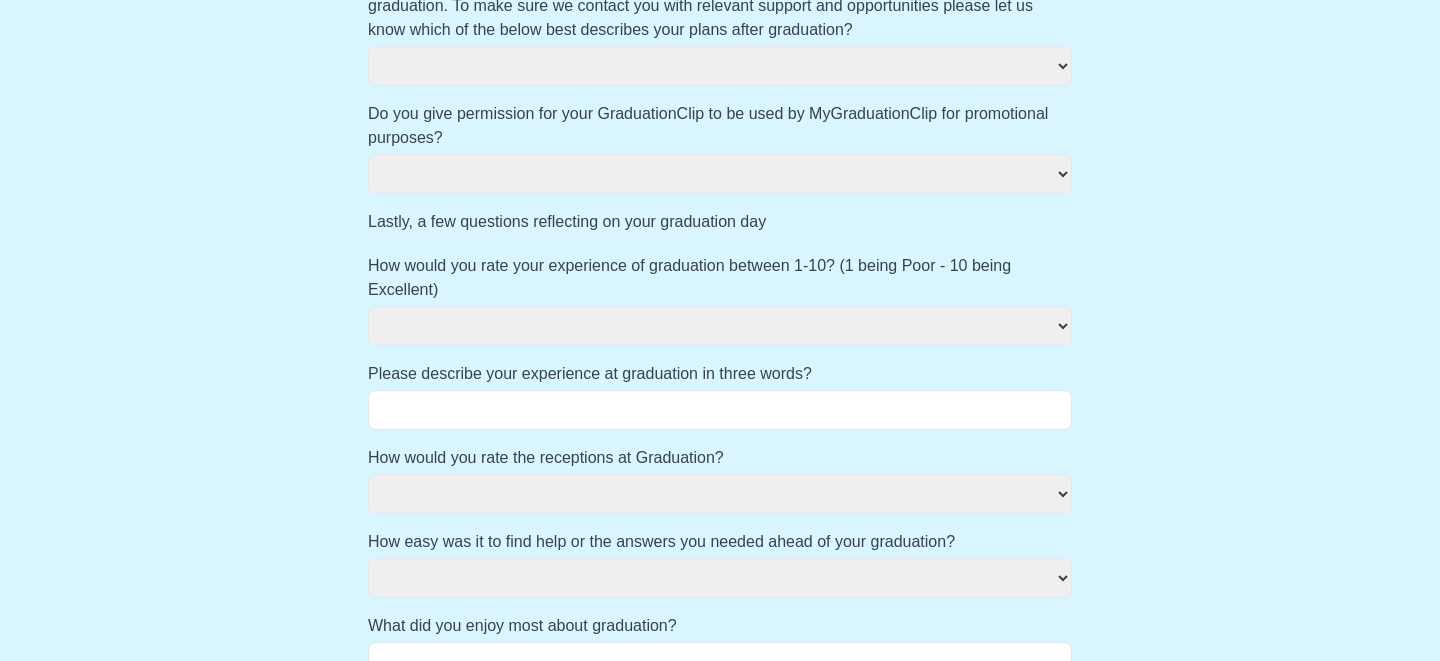 scroll, scrollTop: 944, scrollLeft: 0, axis: vertical 